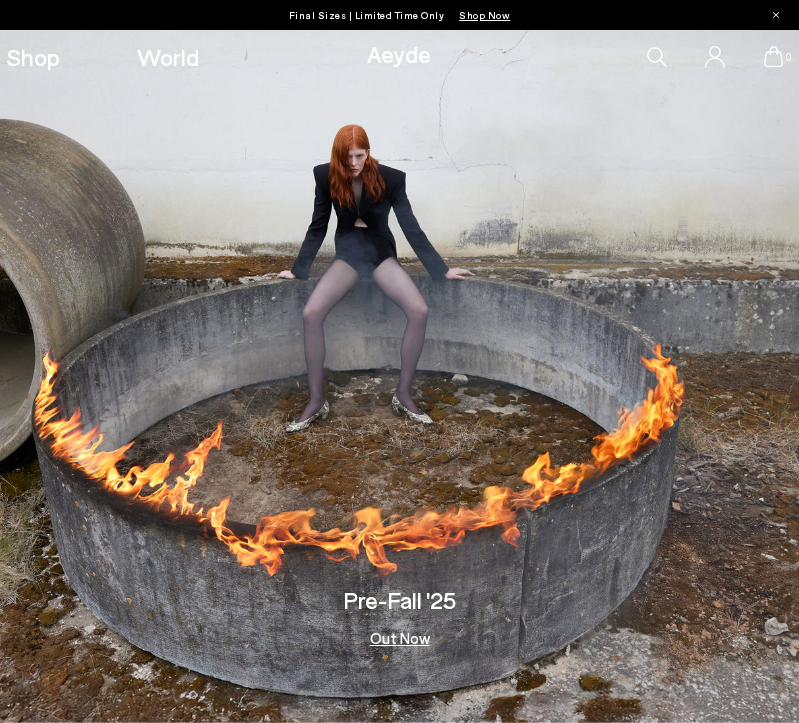 scroll, scrollTop: 0, scrollLeft: 0, axis: both 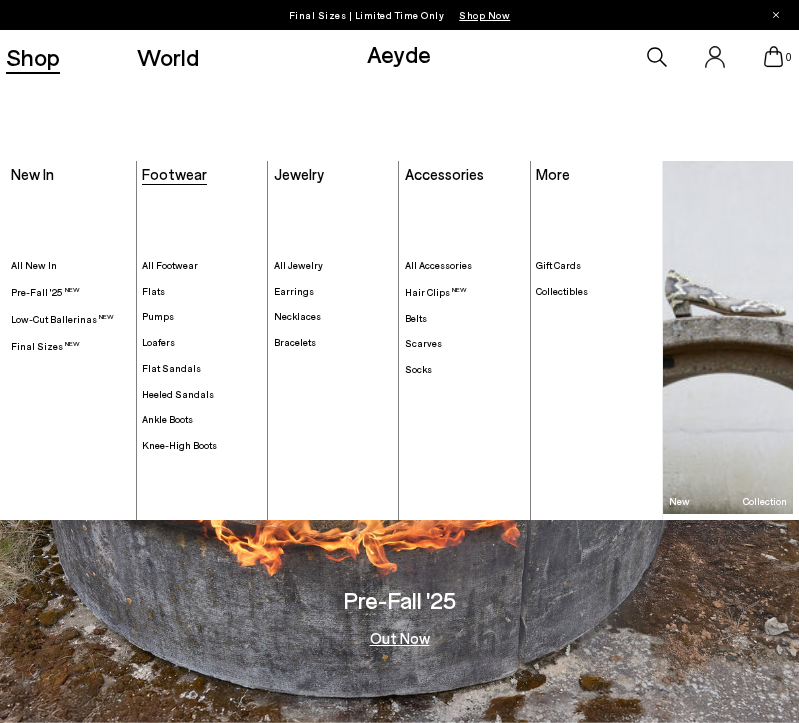 click on "Footwear" at bounding box center (174, 174) 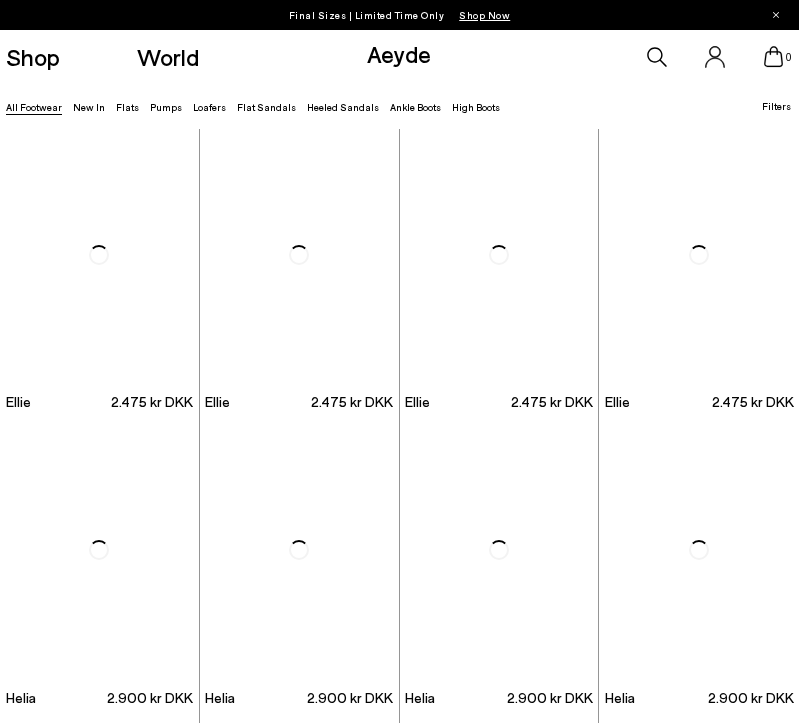 scroll, scrollTop: 0, scrollLeft: 0, axis: both 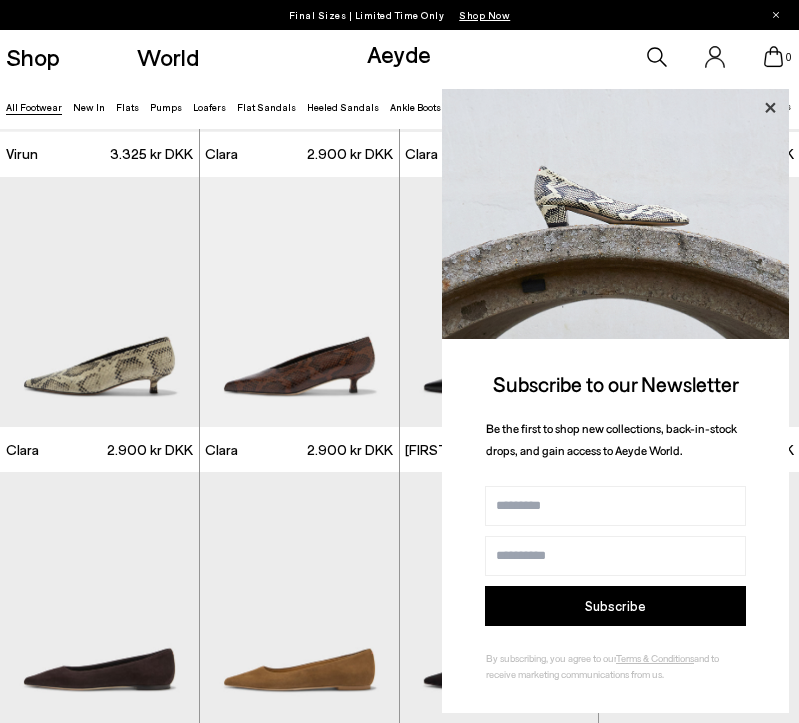 click 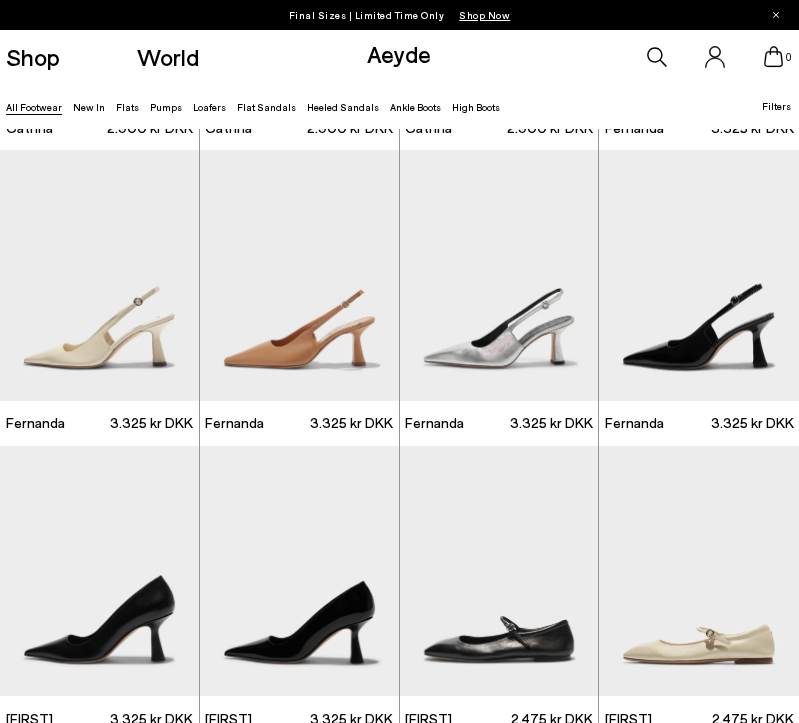 scroll, scrollTop: 6481, scrollLeft: 0, axis: vertical 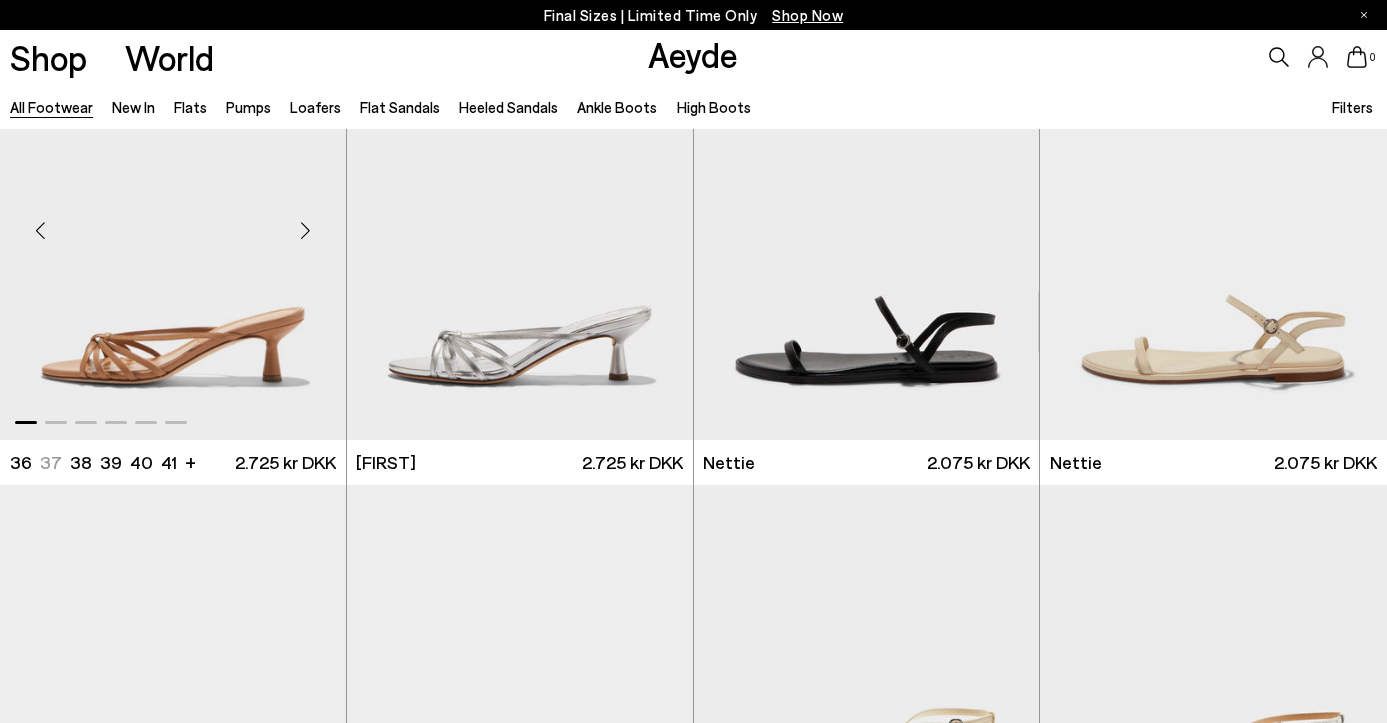 click at bounding box center (306, 230) 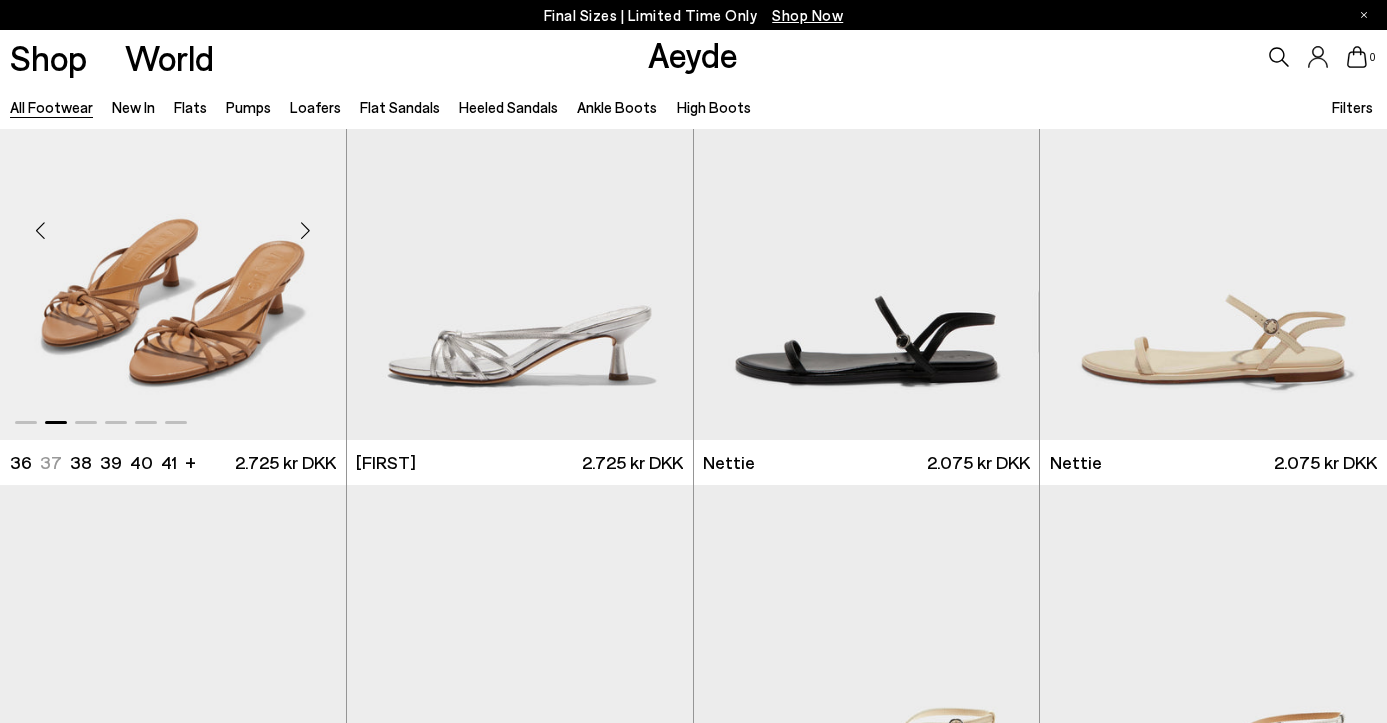 click at bounding box center [306, 230] 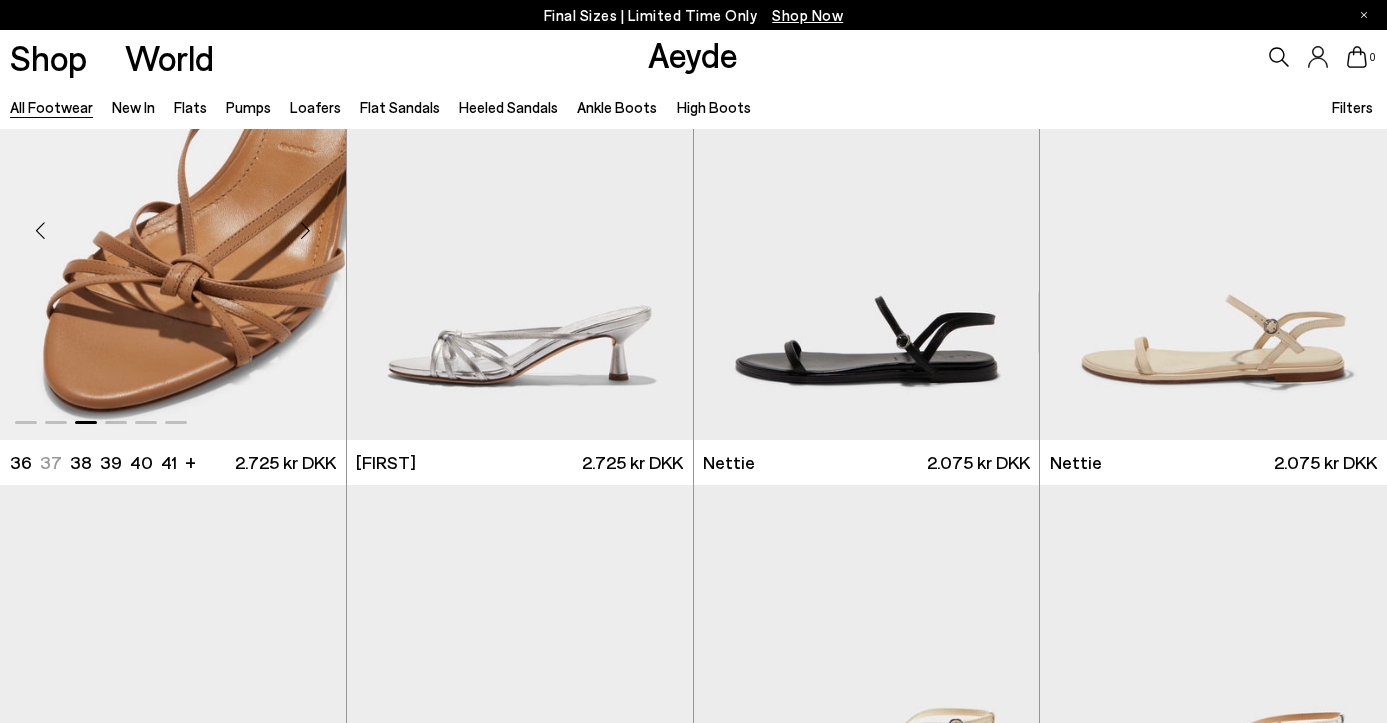 click at bounding box center (306, 230) 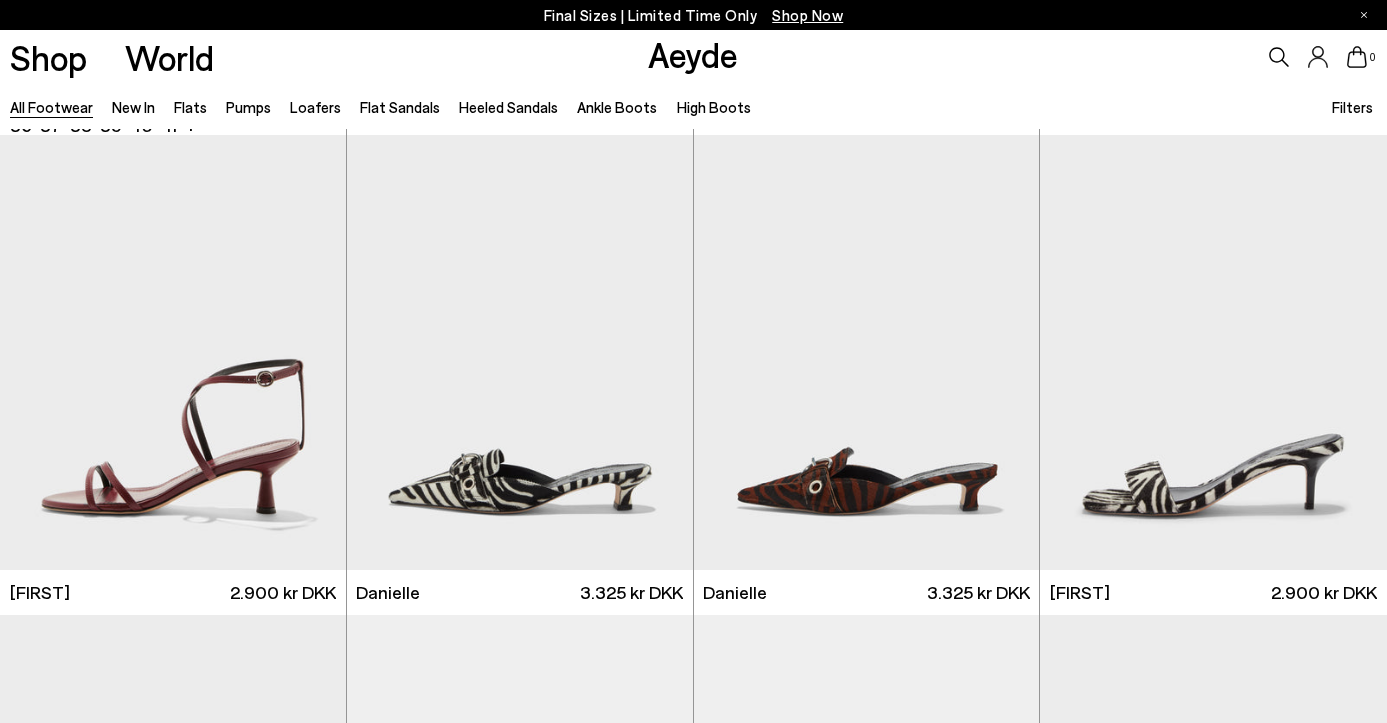 scroll, scrollTop: 25907, scrollLeft: 0, axis: vertical 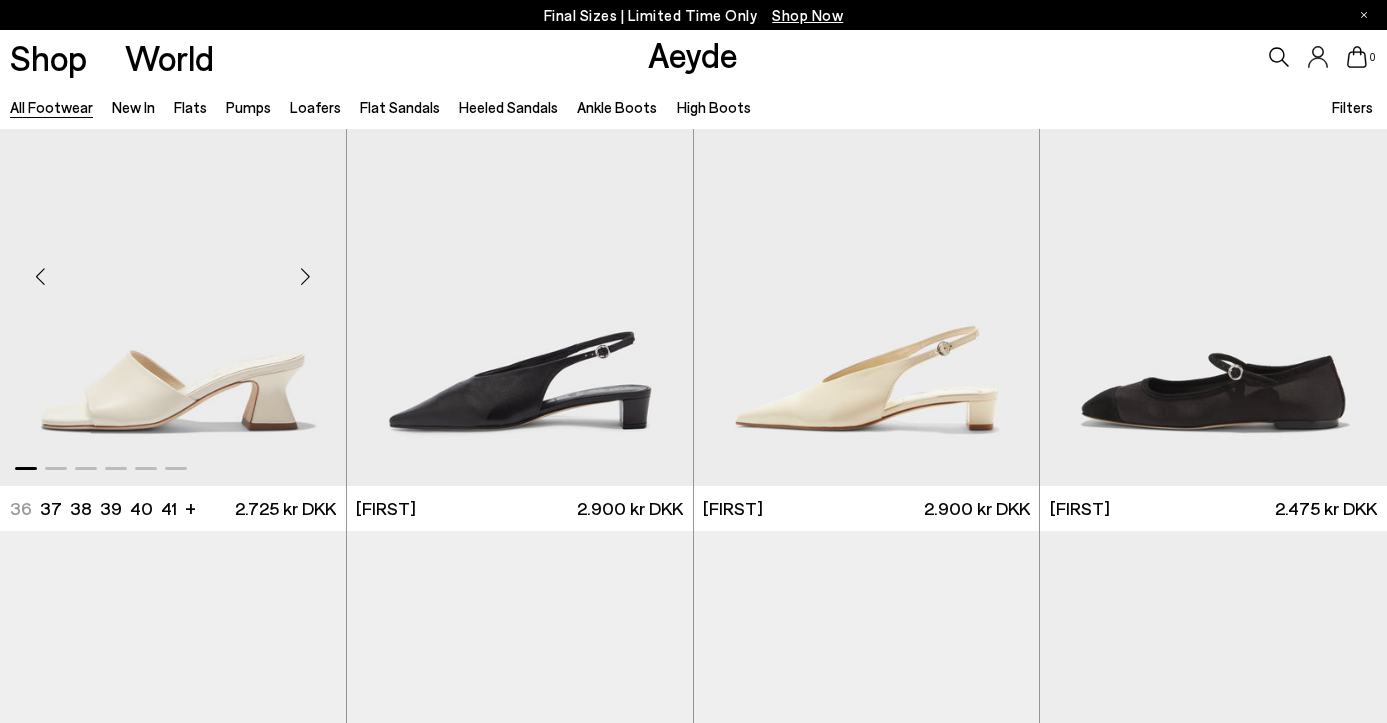 click at bounding box center (306, 276) 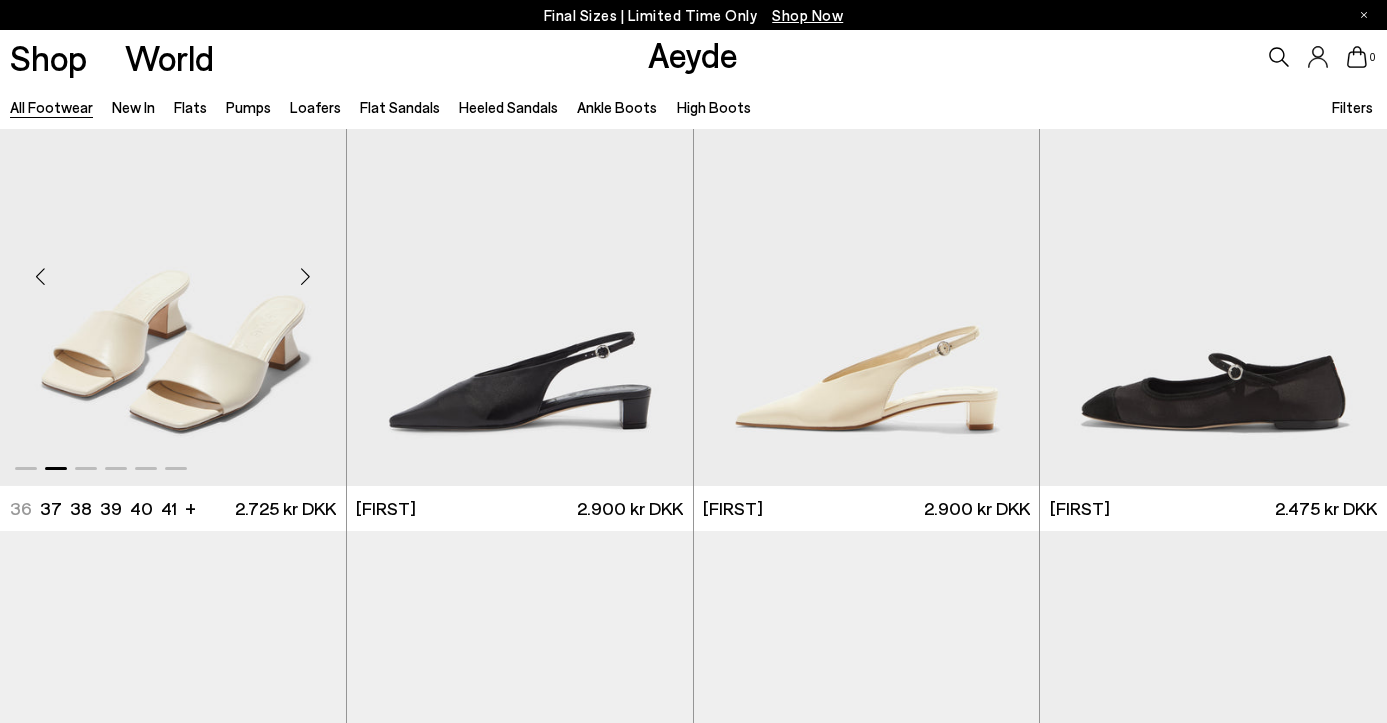 click at bounding box center [306, 276] 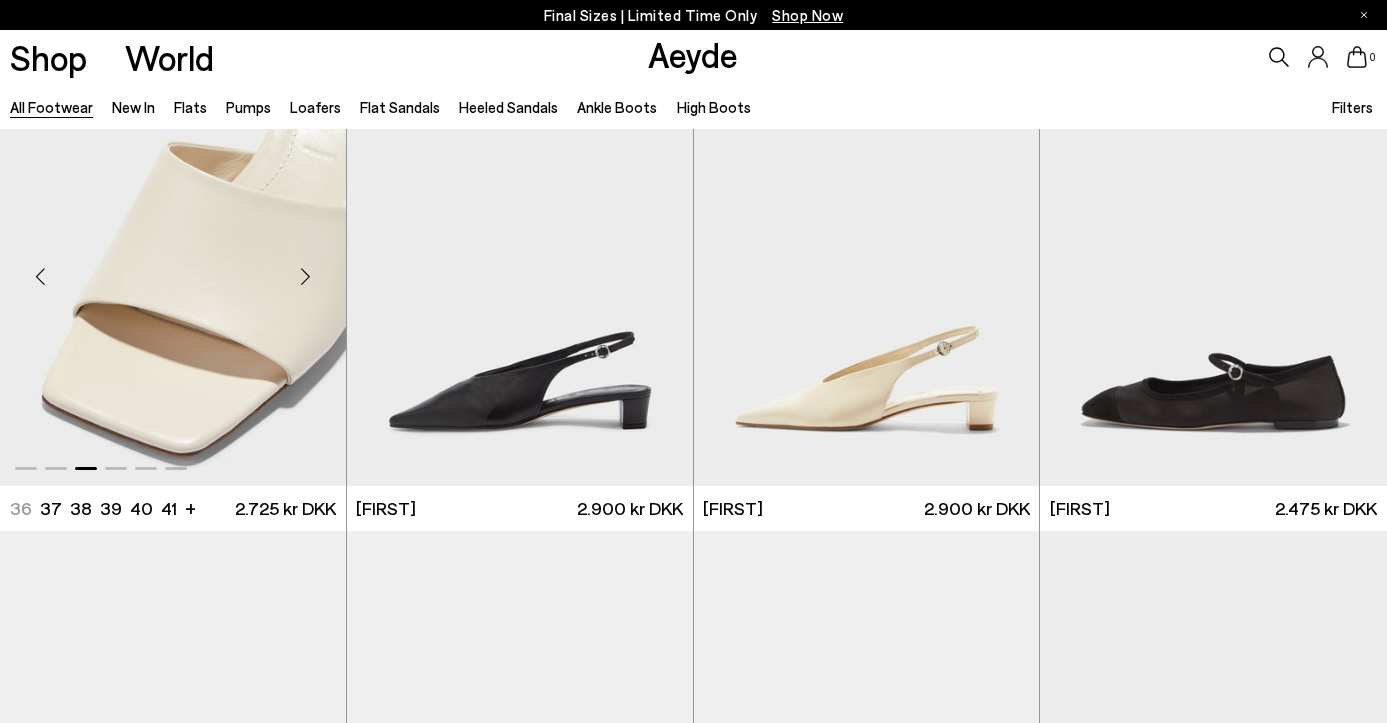 click at bounding box center [306, 276] 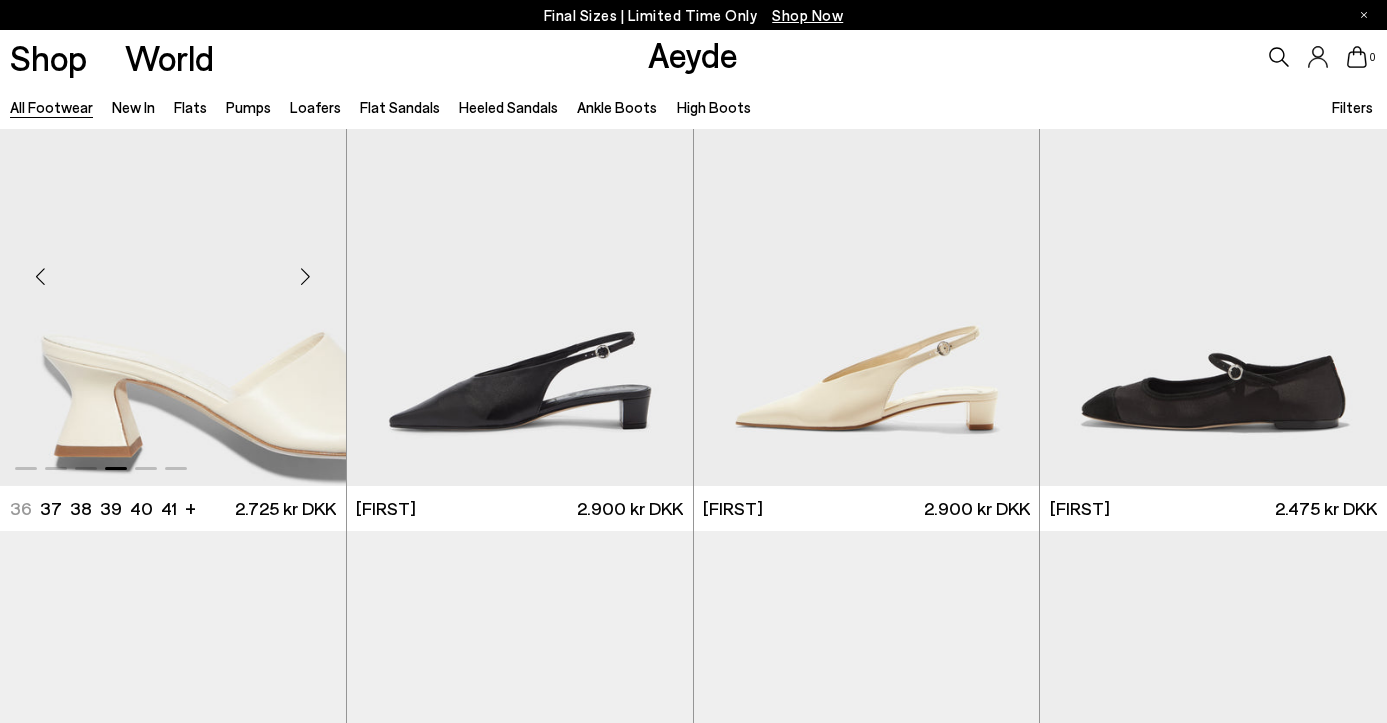 click at bounding box center (306, 276) 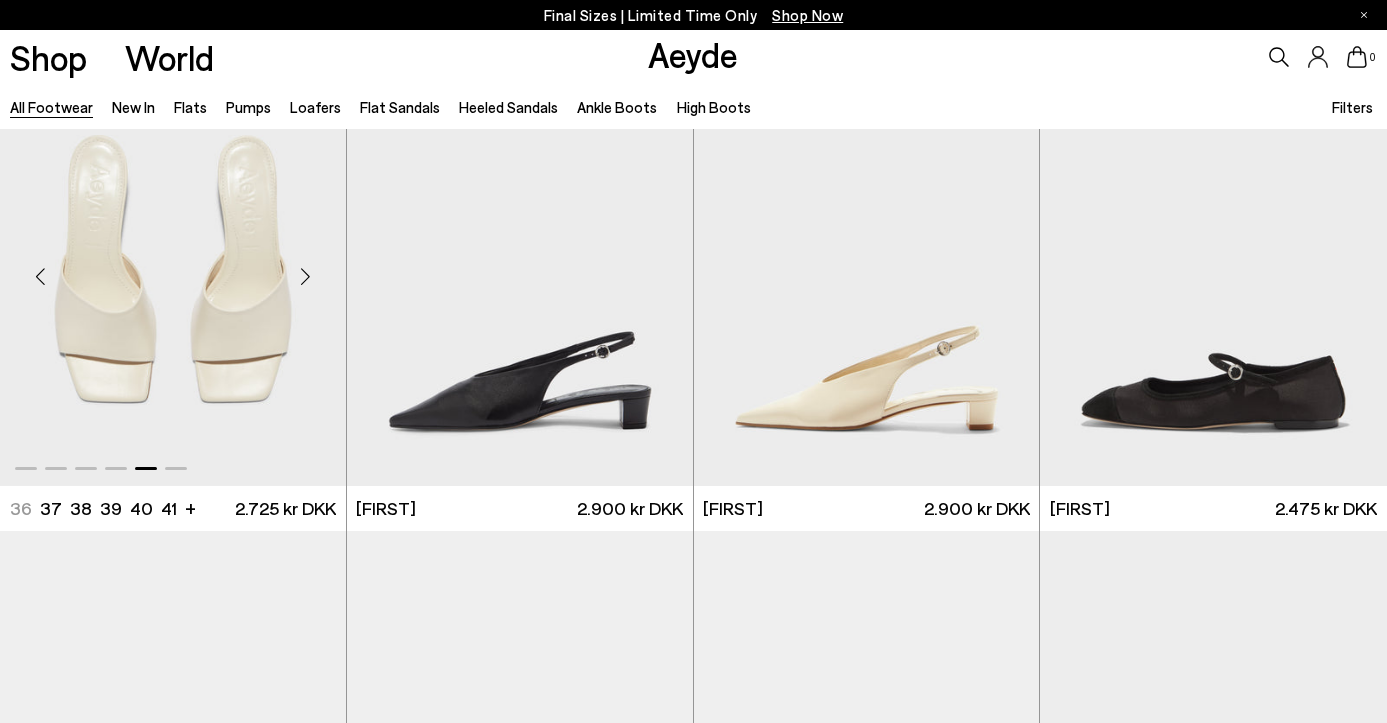 click at bounding box center (306, 276) 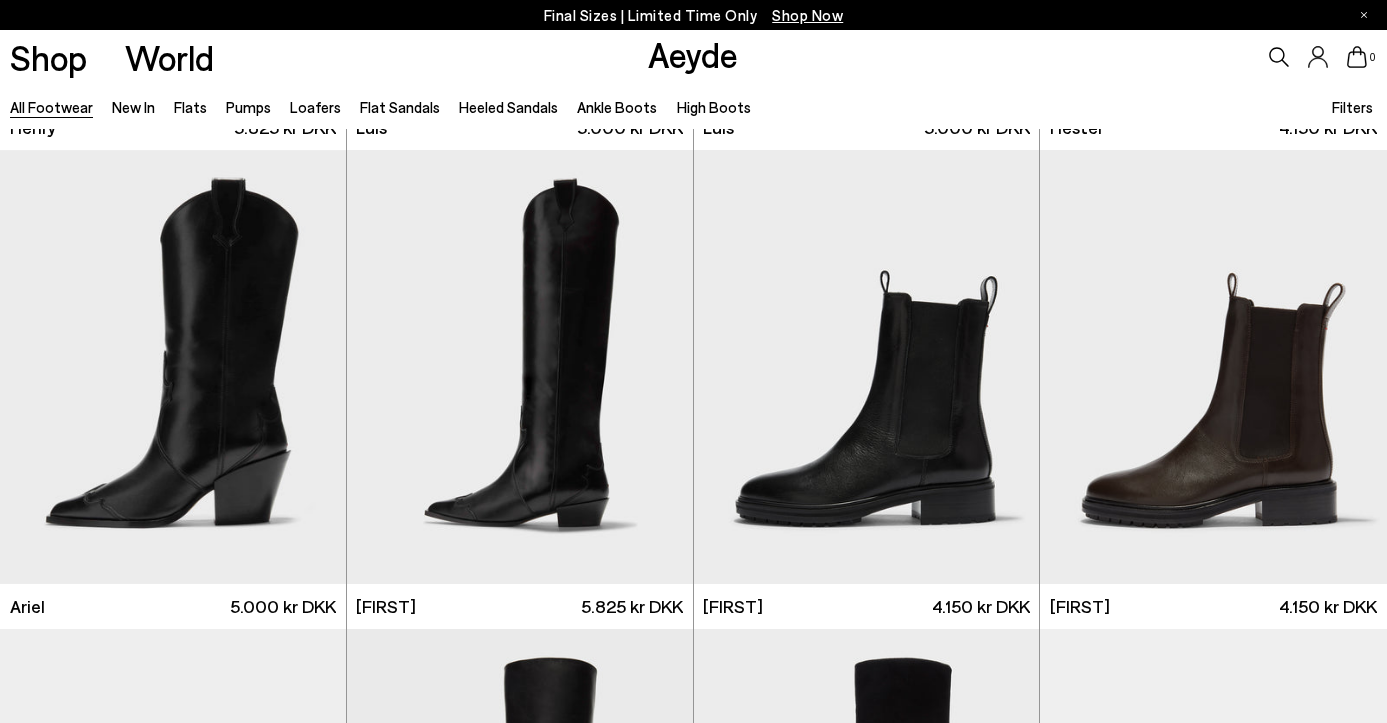 scroll, scrollTop: 31246, scrollLeft: 0, axis: vertical 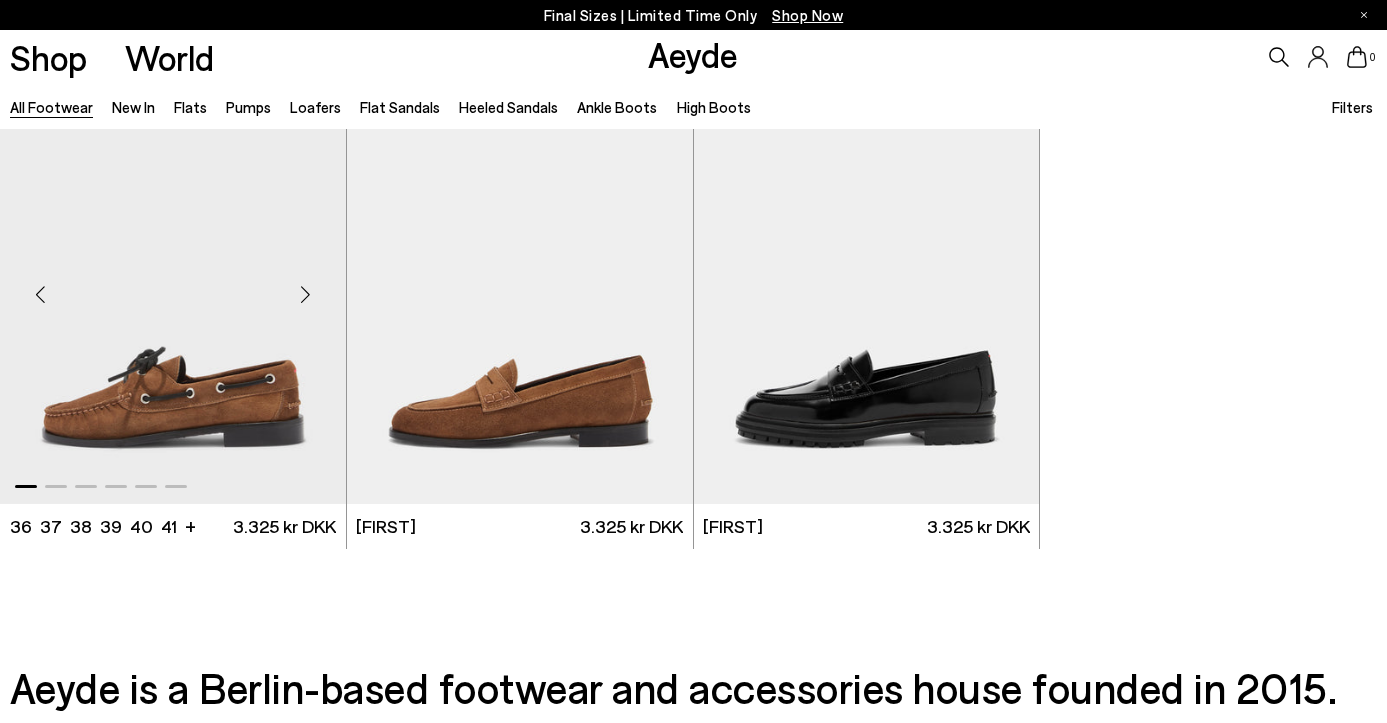 click at bounding box center [306, 294] 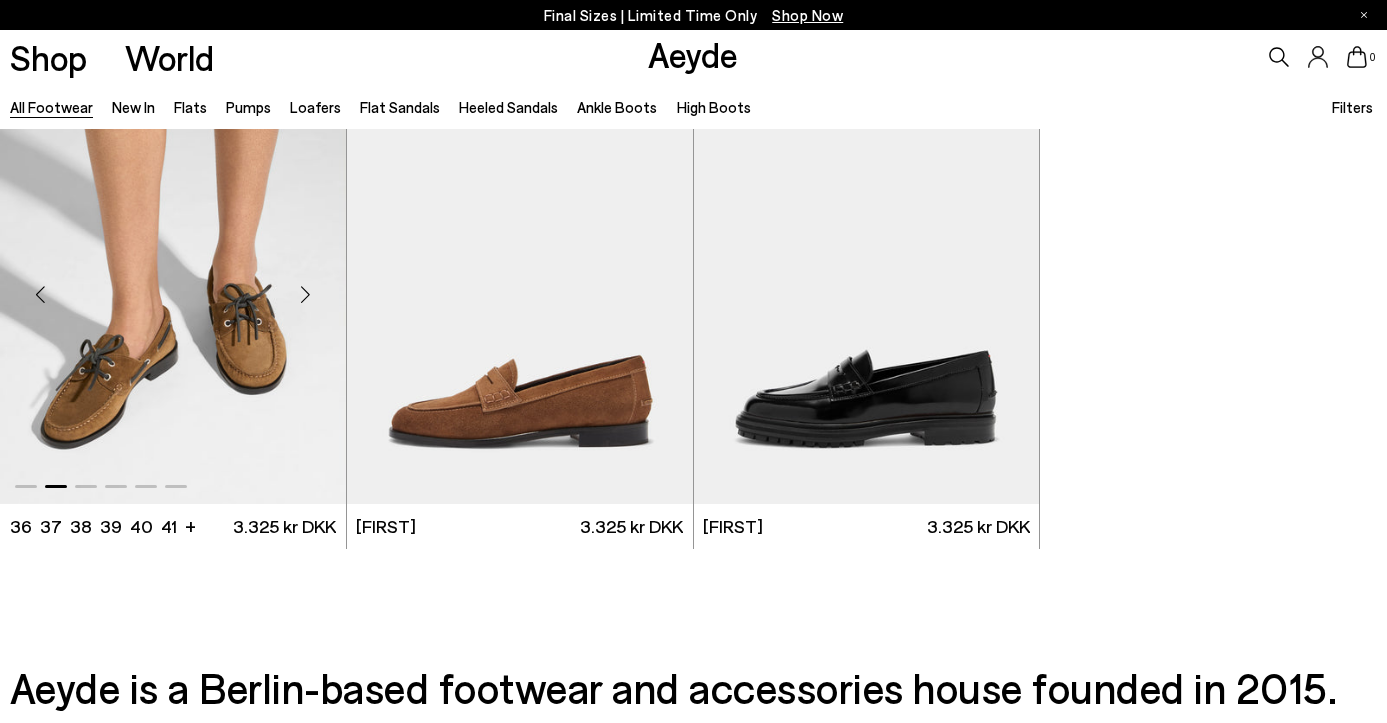 click at bounding box center [306, 294] 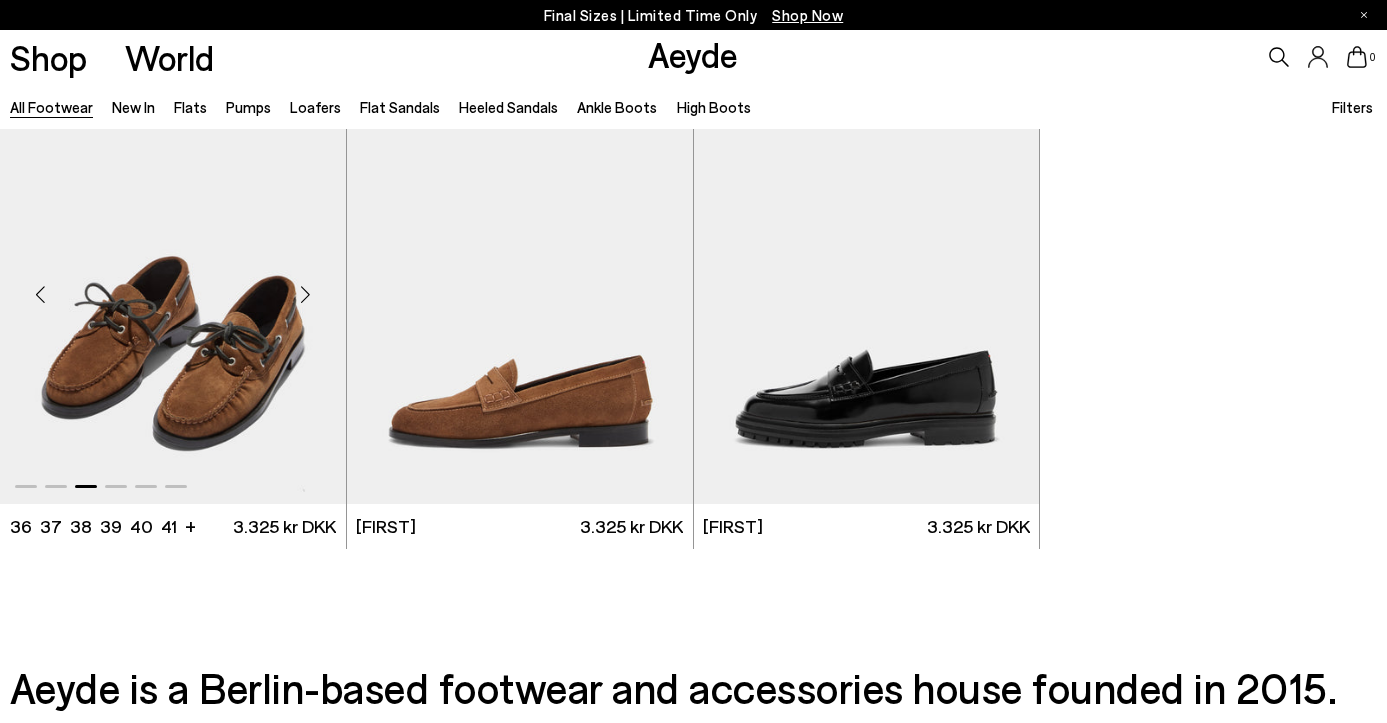 click at bounding box center [306, 294] 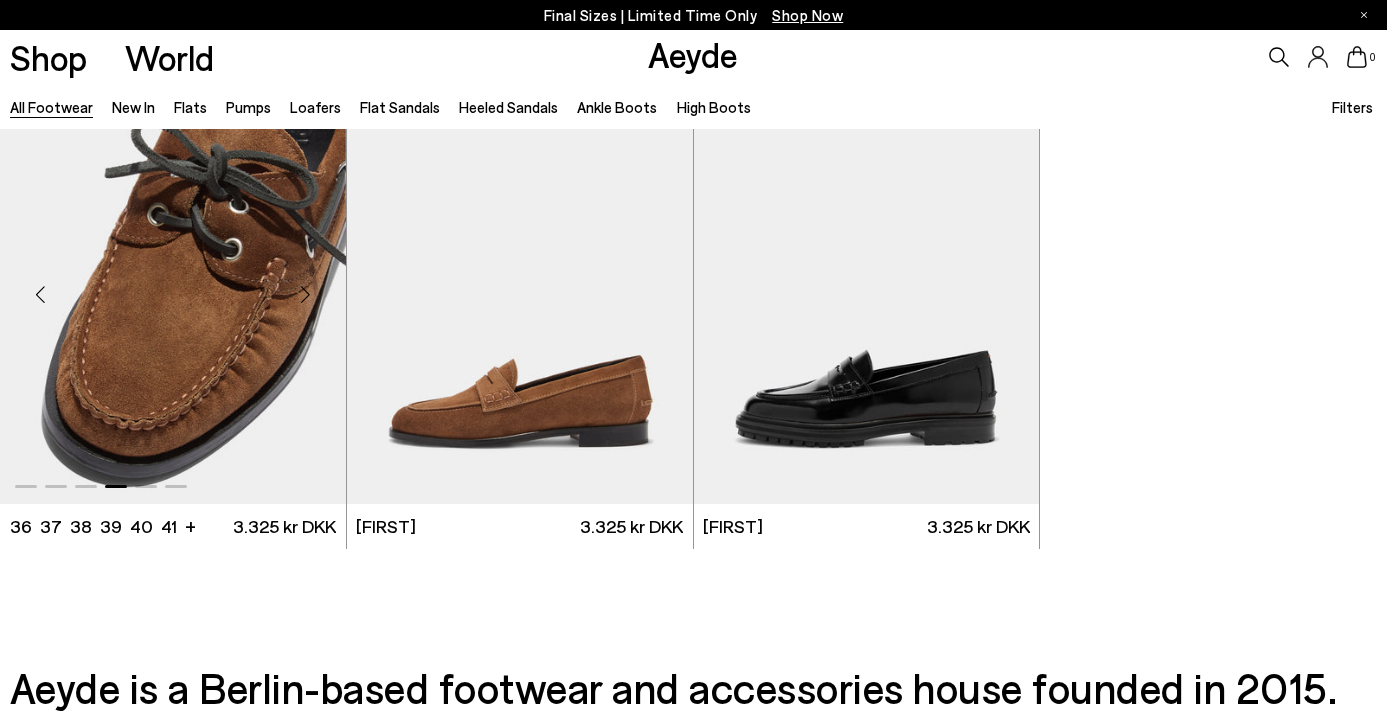 click at bounding box center (306, 294) 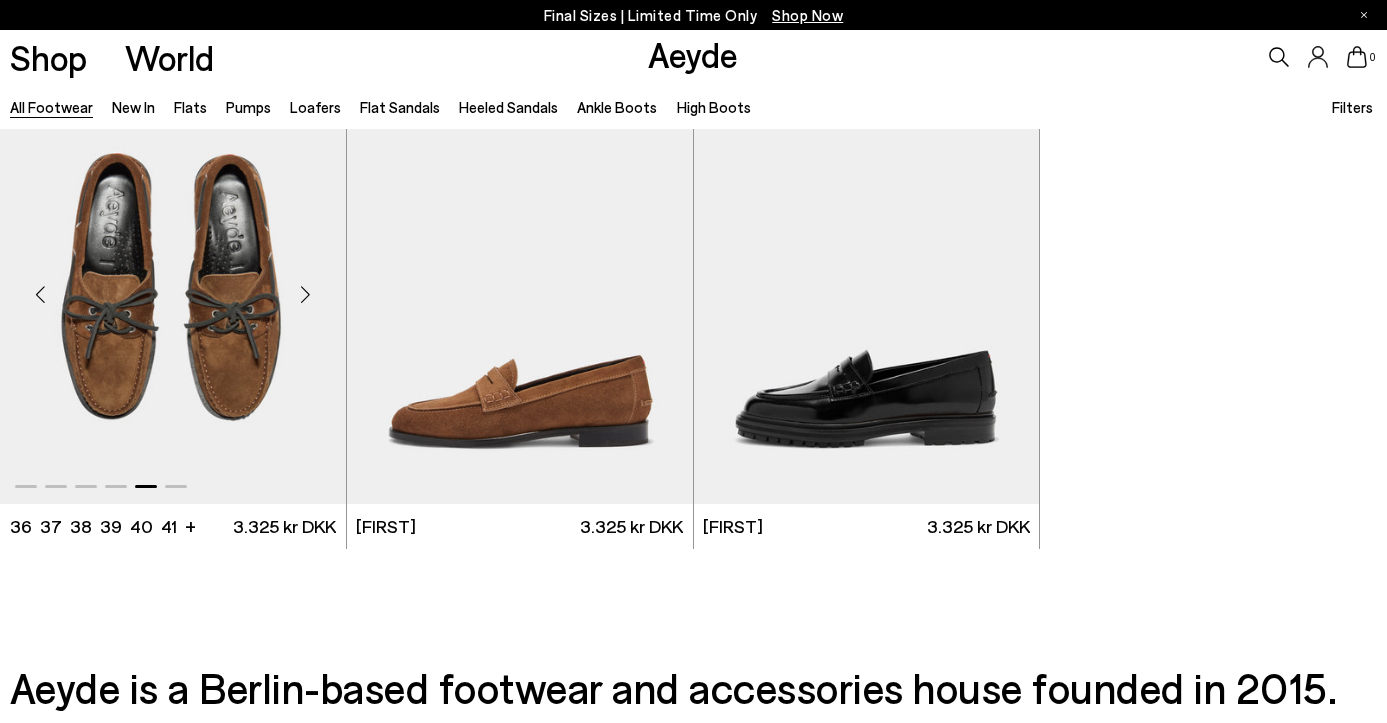 click at bounding box center [306, 294] 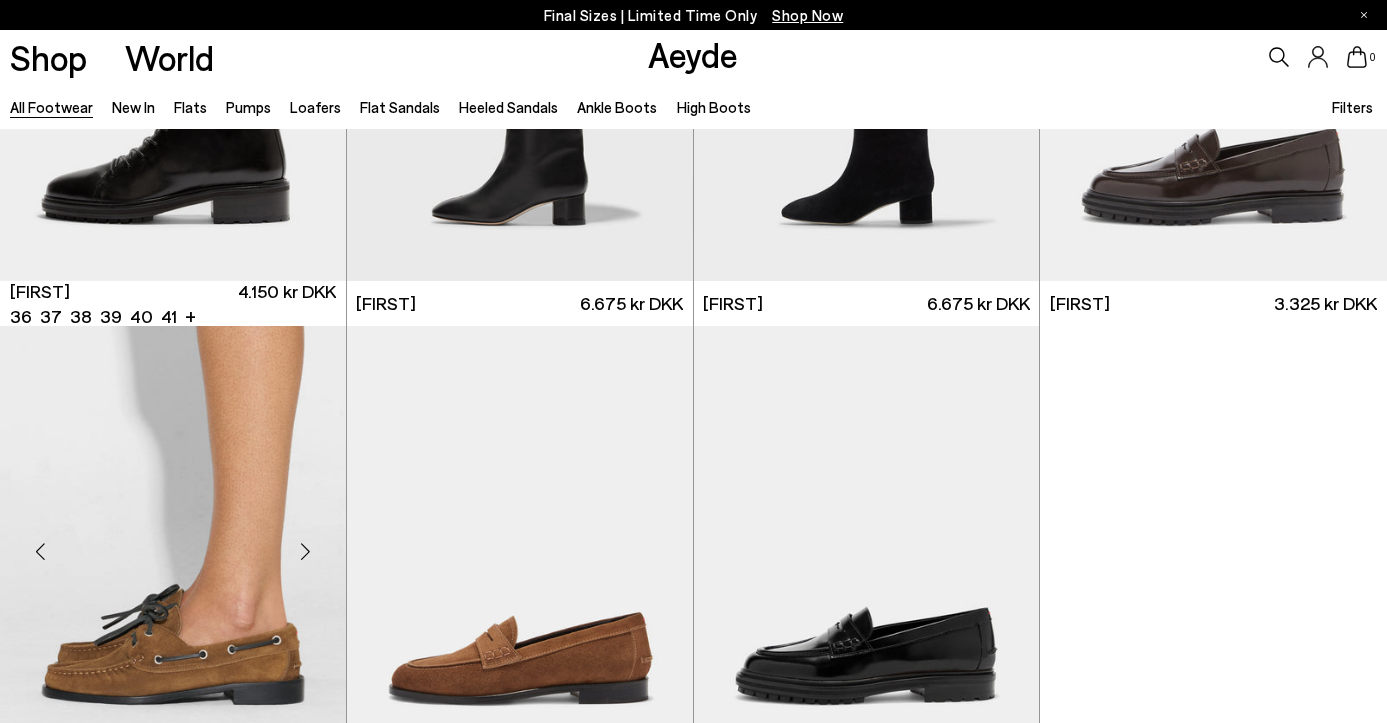 scroll, scrollTop: 30731, scrollLeft: 0, axis: vertical 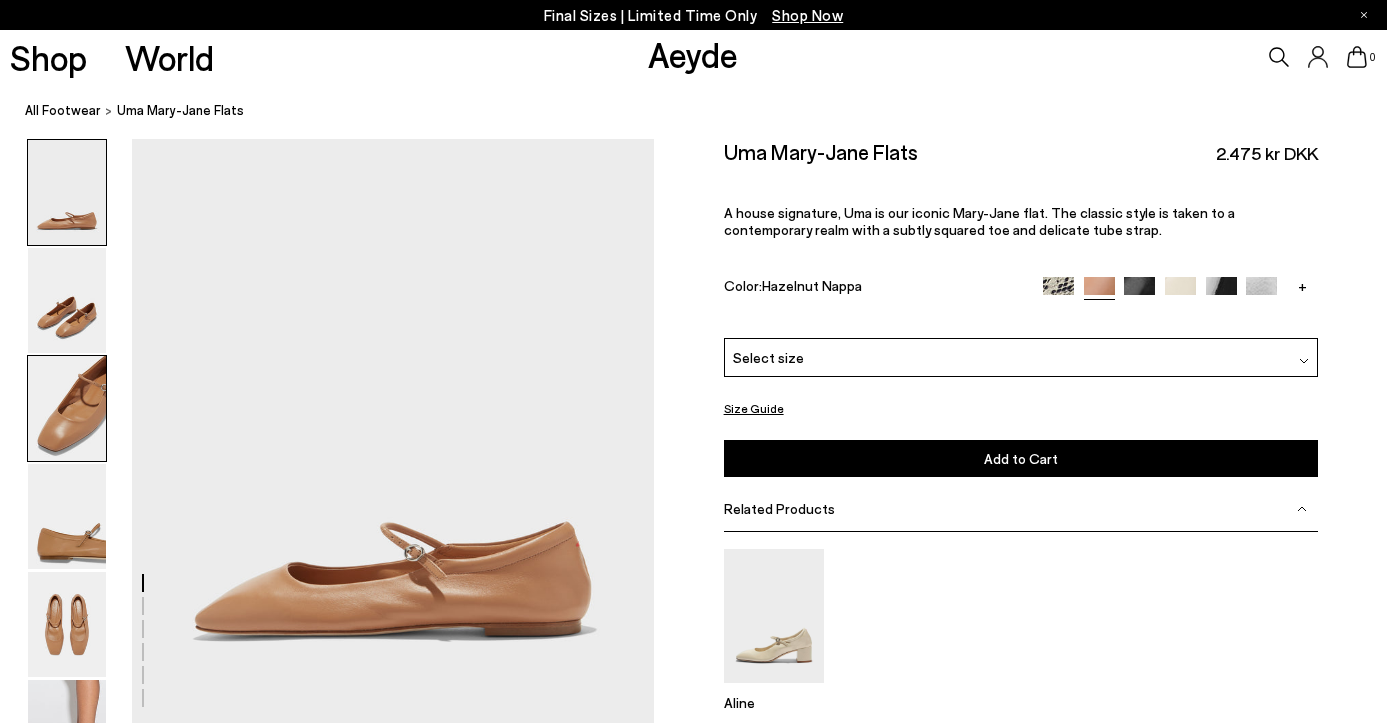 click at bounding box center [67, 408] 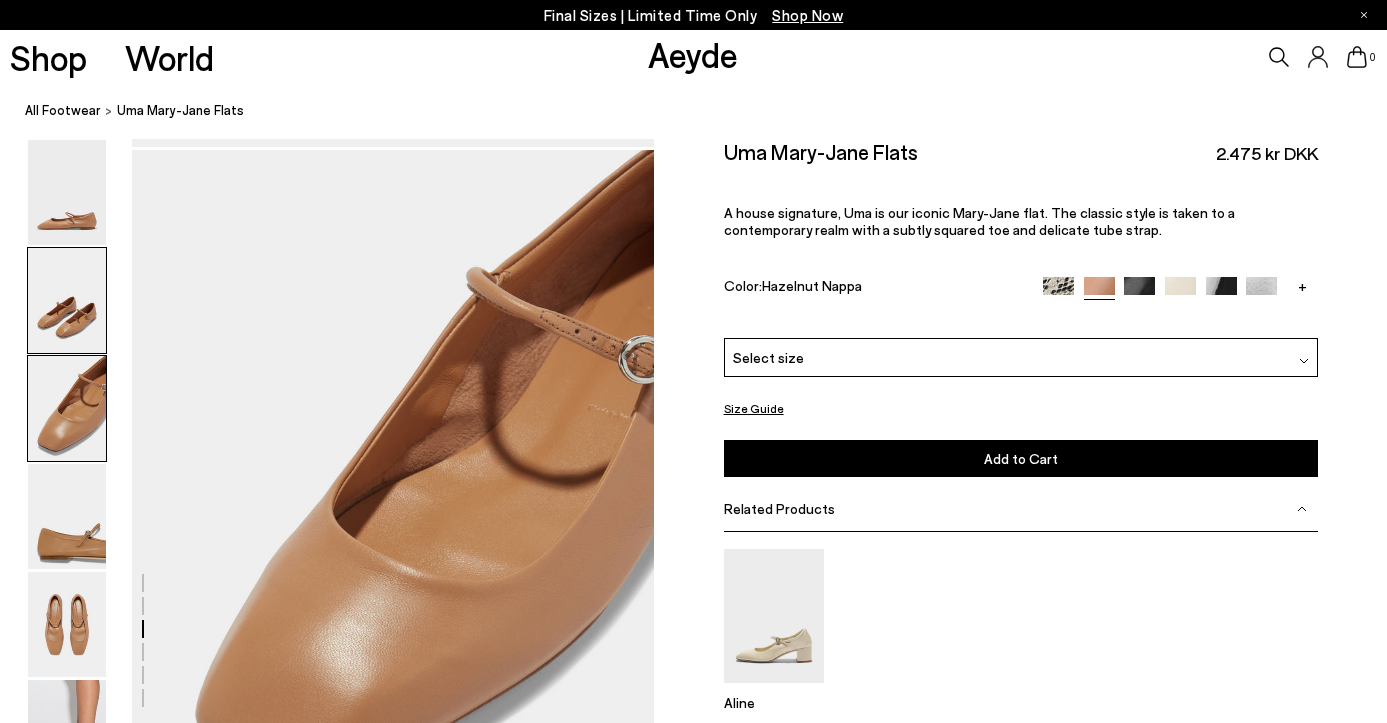 scroll, scrollTop: 1288, scrollLeft: 0, axis: vertical 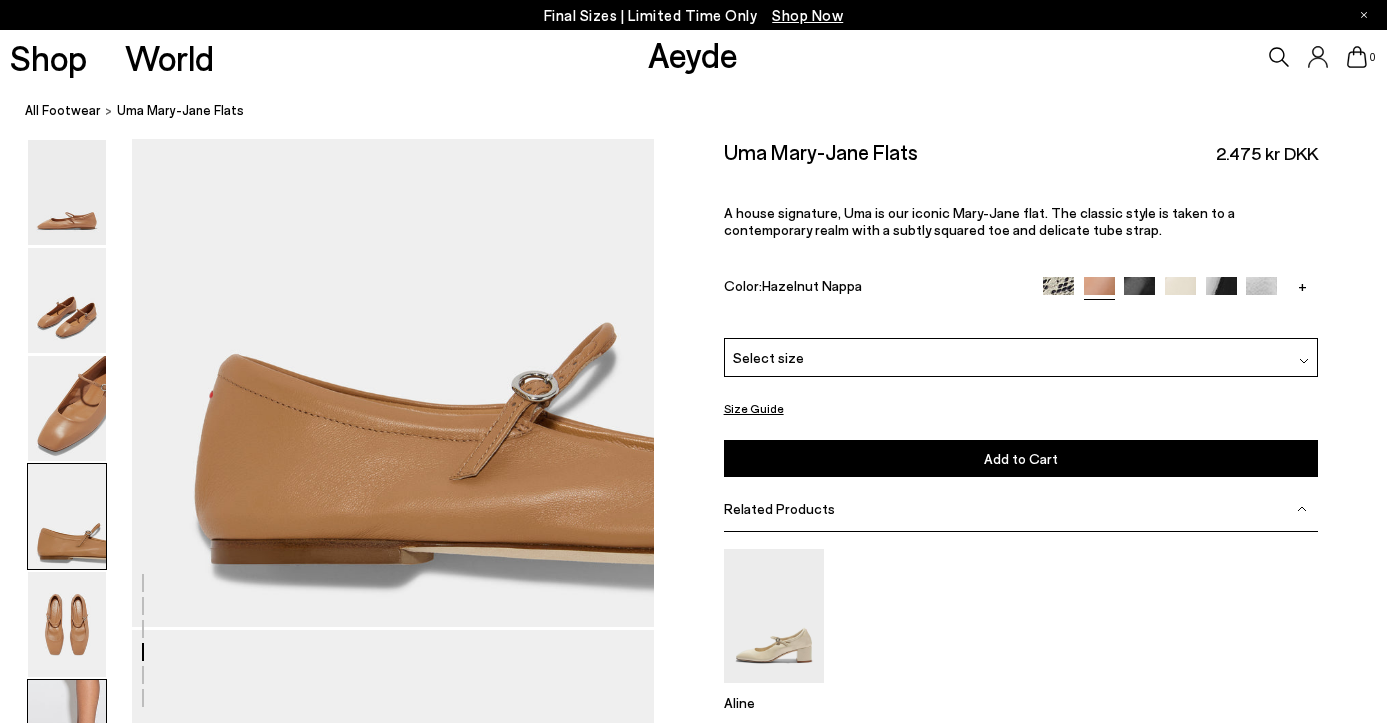 click at bounding box center [67, 732] 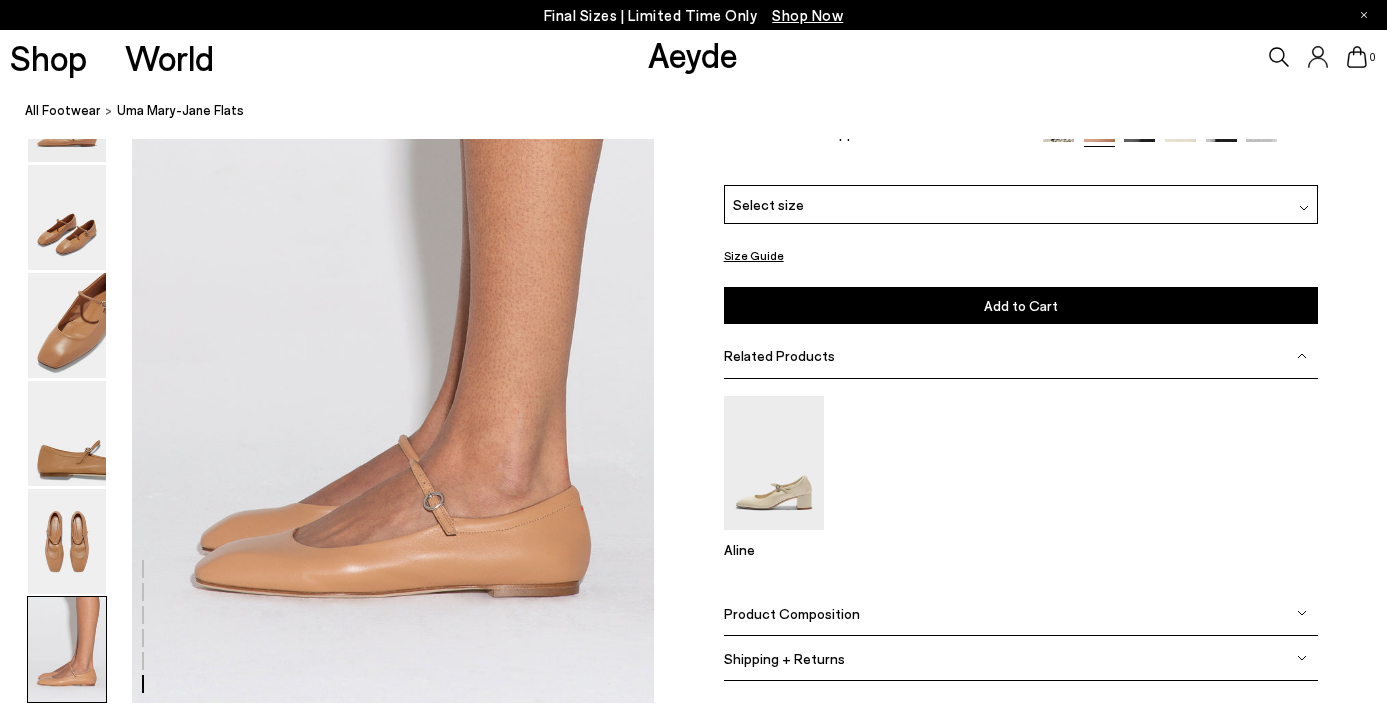 scroll, scrollTop: 3523, scrollLeft: 0, axis: vertical 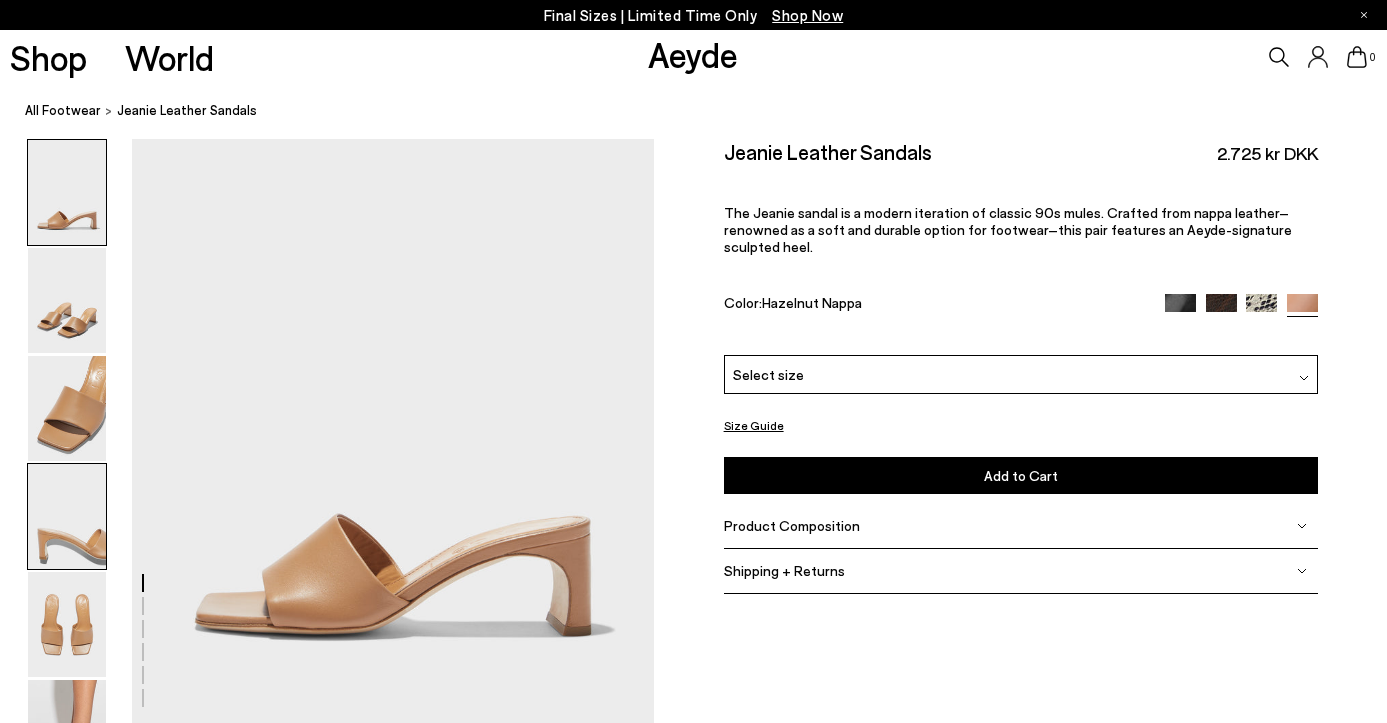 click at bounding box center [67, 516] 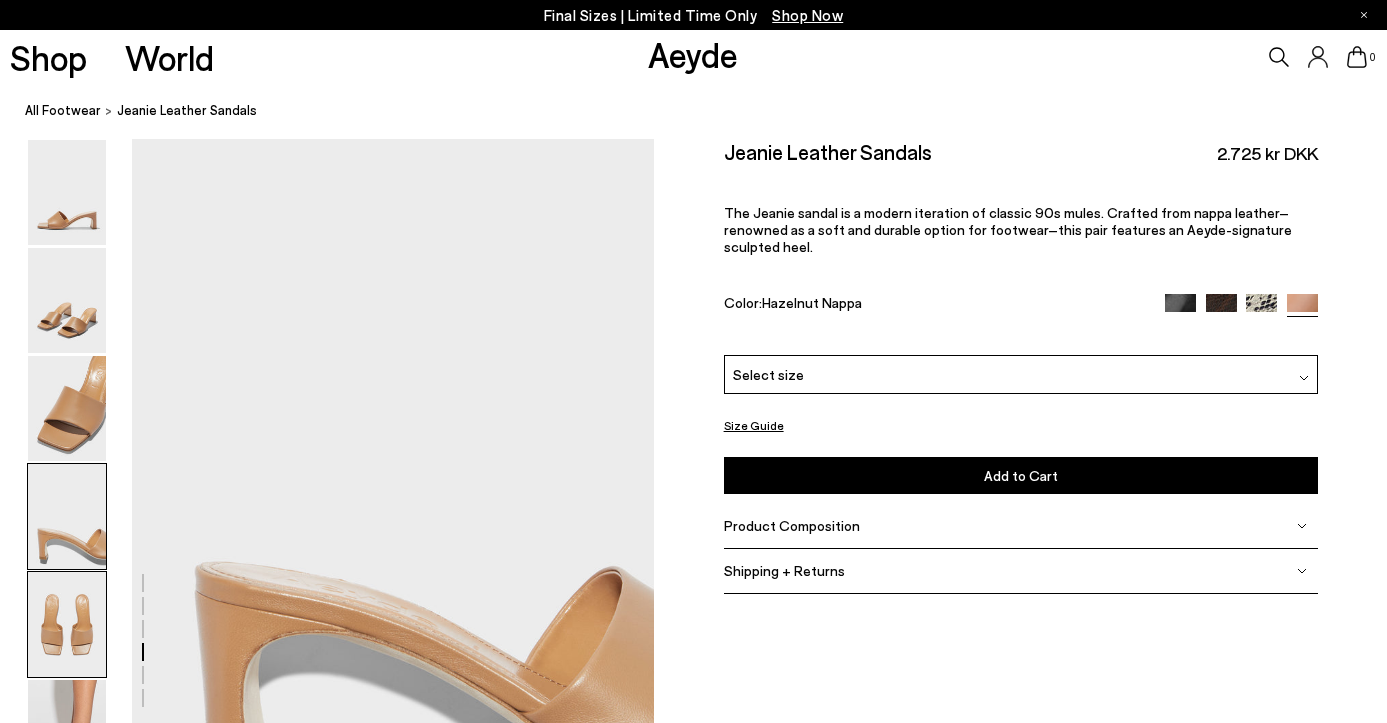 click at bounding box center (67, 624) 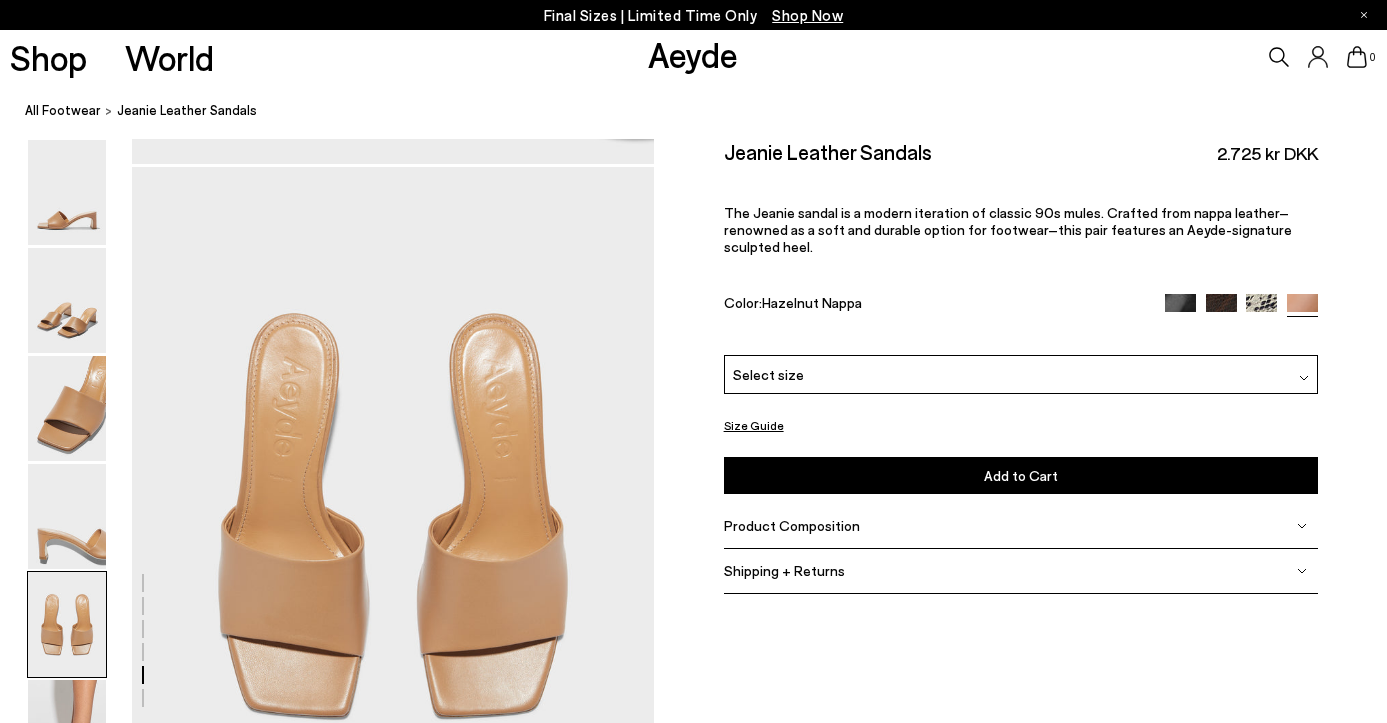 scroll, scrollTop: 2687, scrollLeft: 0, axis: vertical 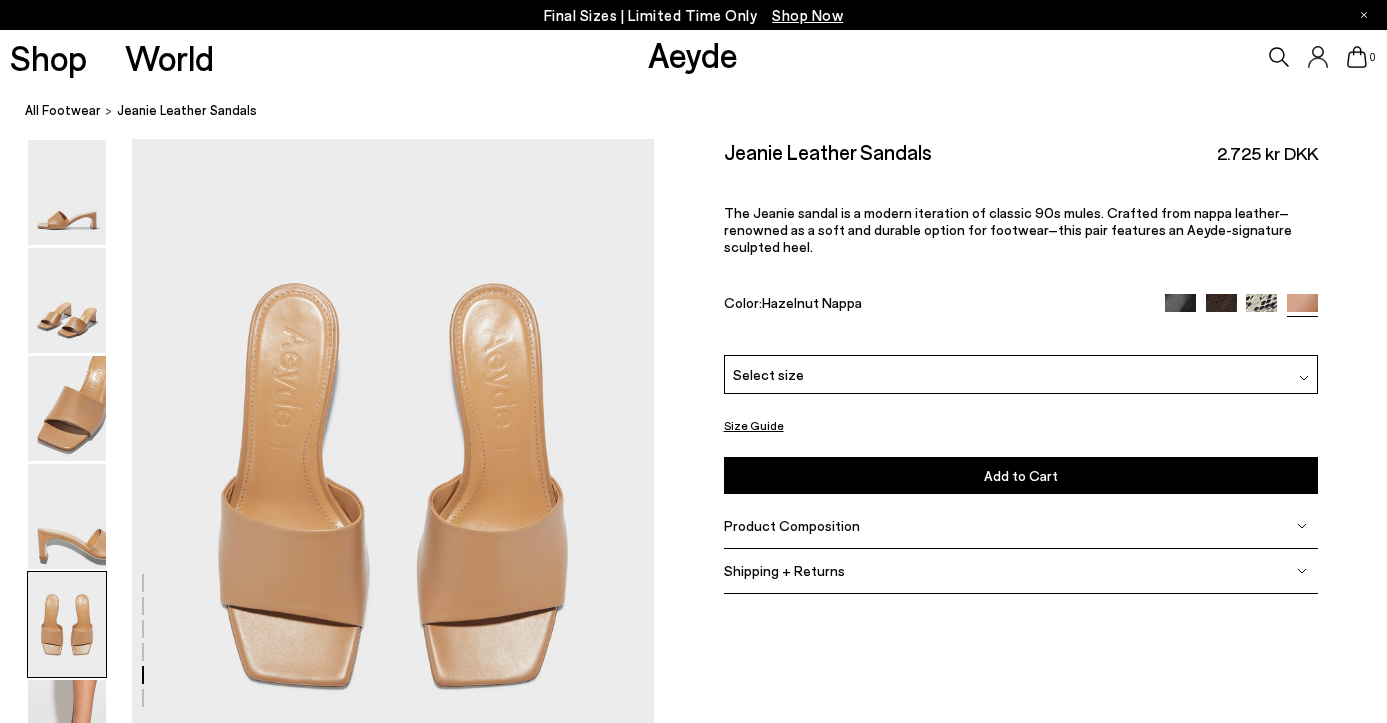 click on "Product Composition" at bounding box center (792, 525) 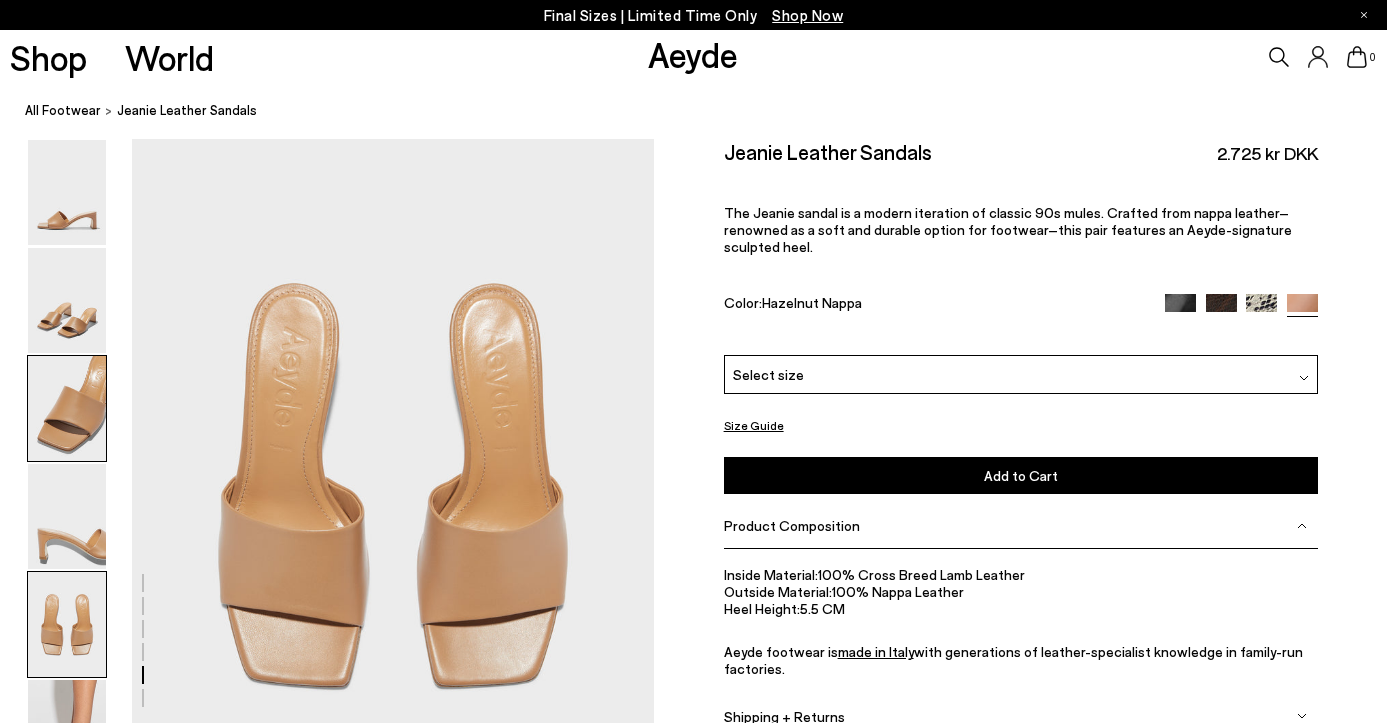 click at bounding box center (67, 408) 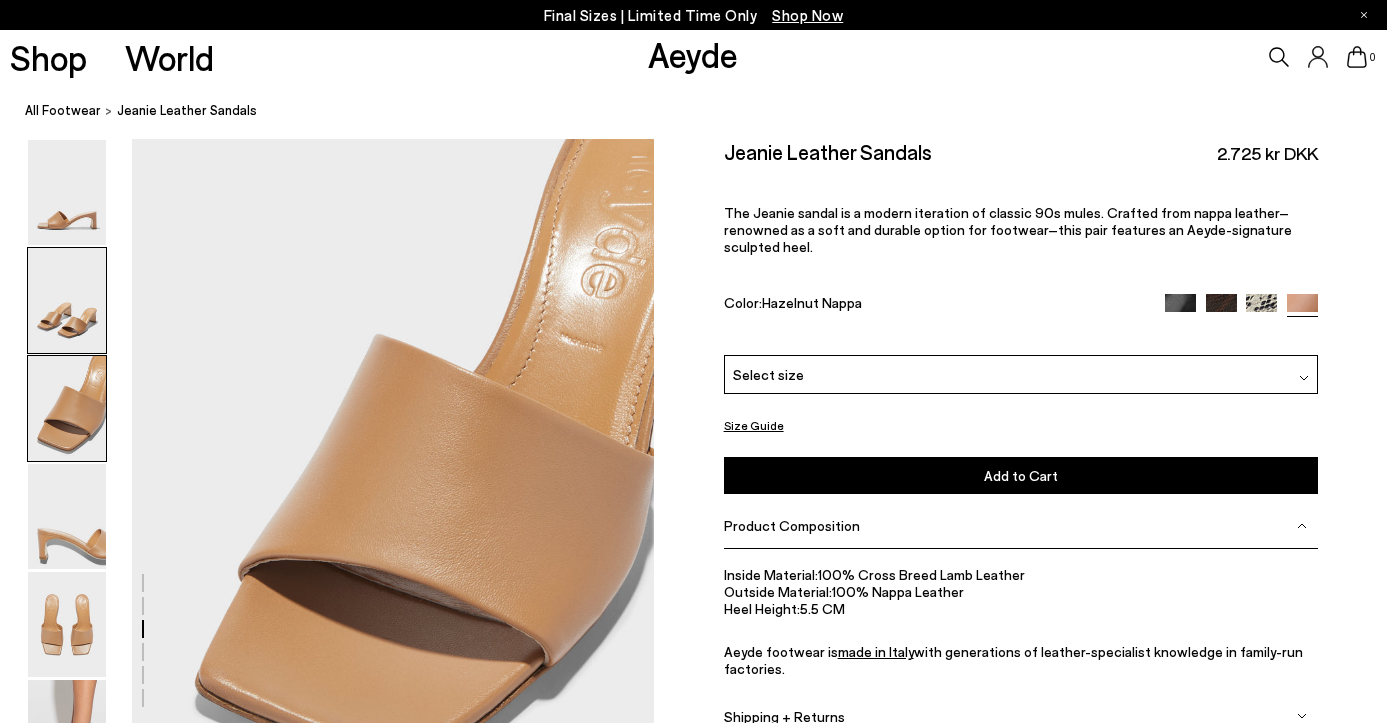 click at bounding box center (67, 300) 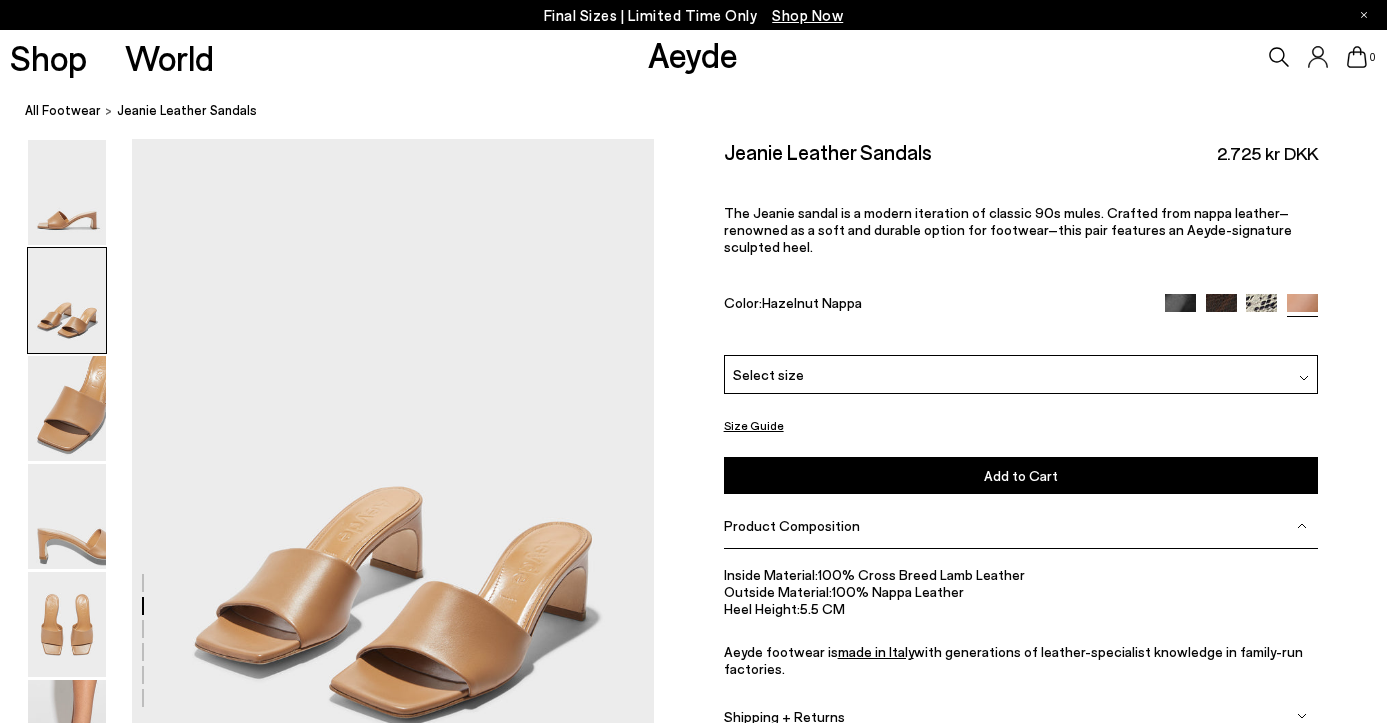 scroll, scrollTop: 589, scrollLeft: 0, axis: vertical 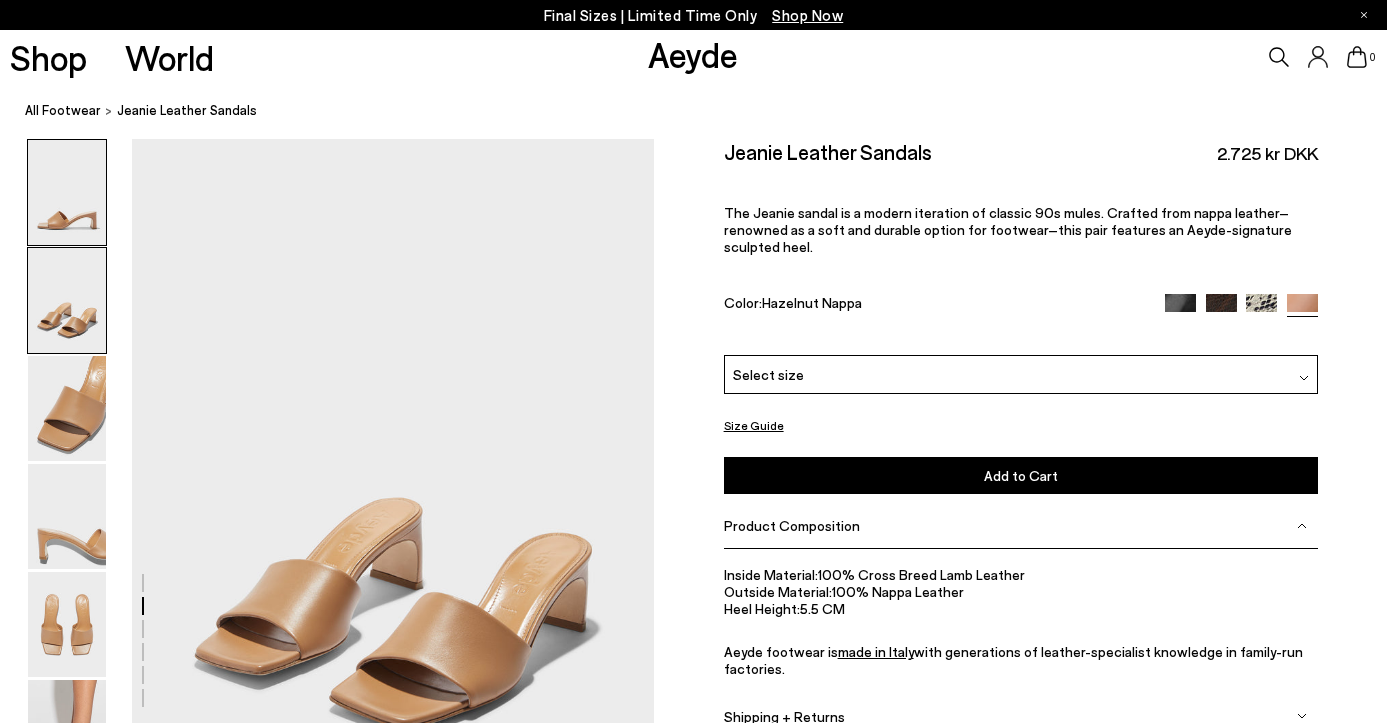 click at bounding box center [67, 192] 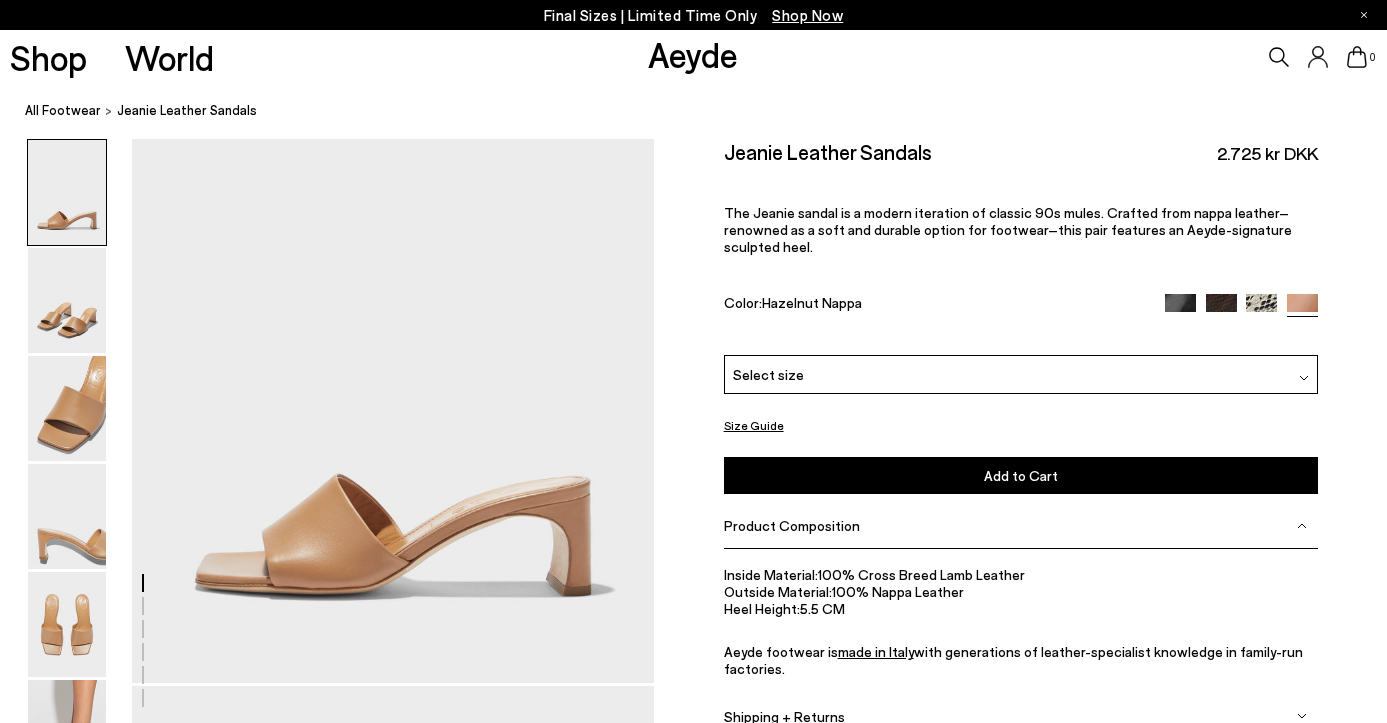 scroll, scrollTop: 0, scrollLeft: 0, axis: both 